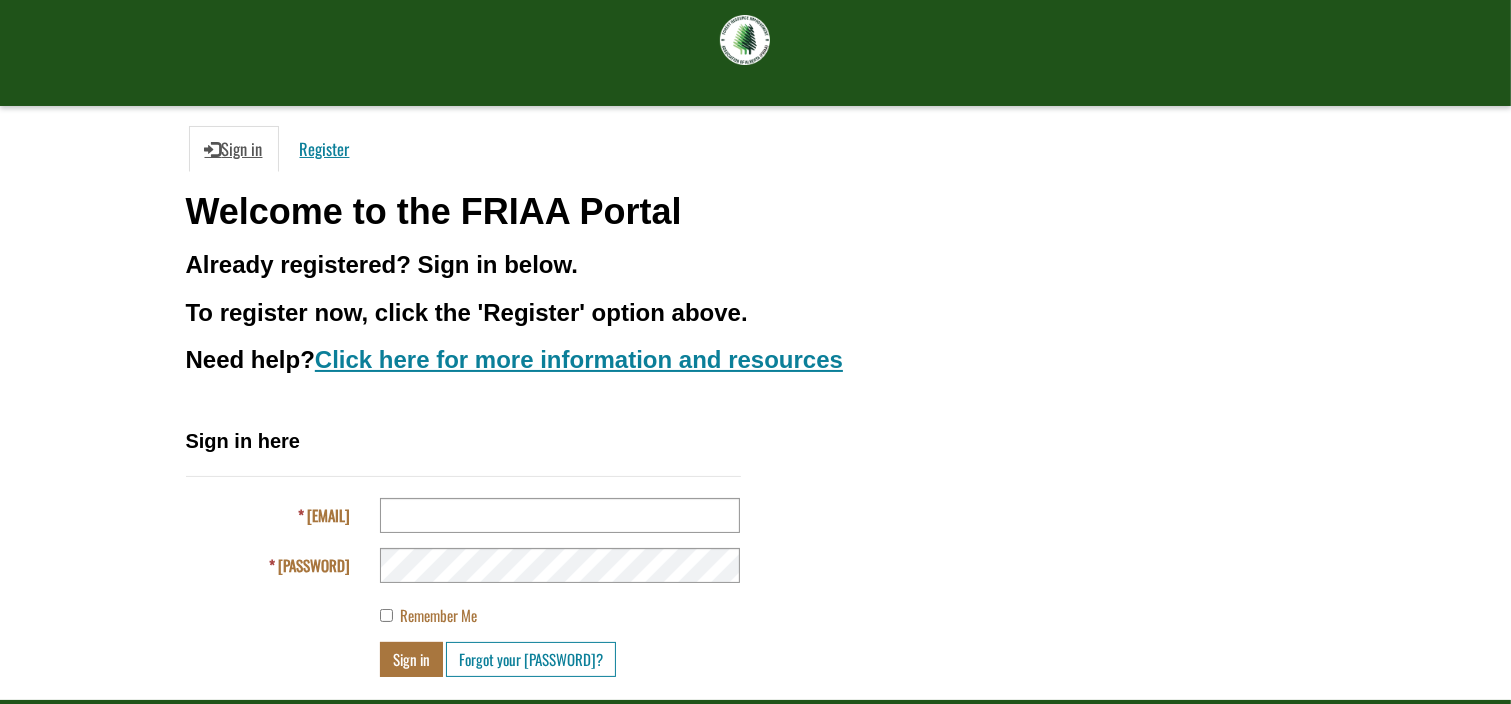 scroll, scrollTop: 140, scrollLeft: 0, axis: vertical 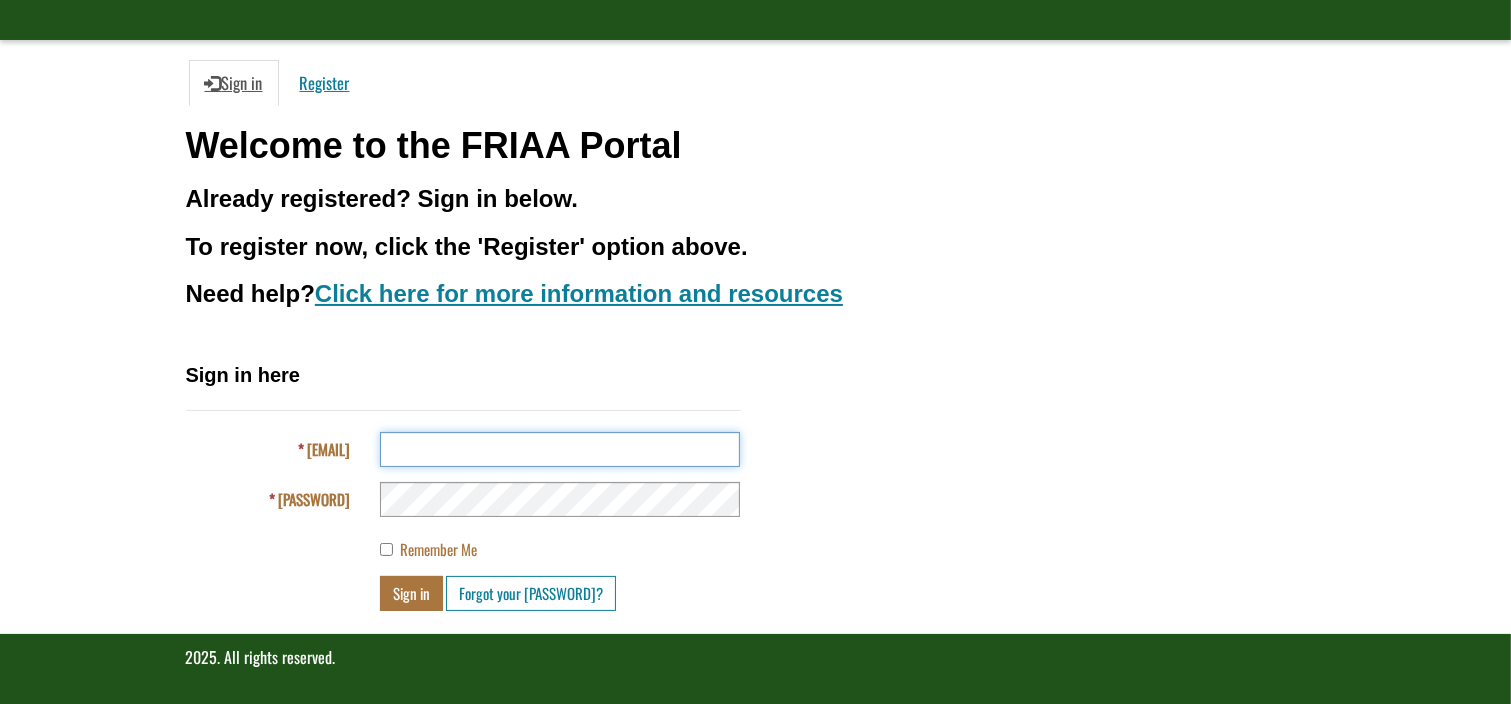 type on "**********" 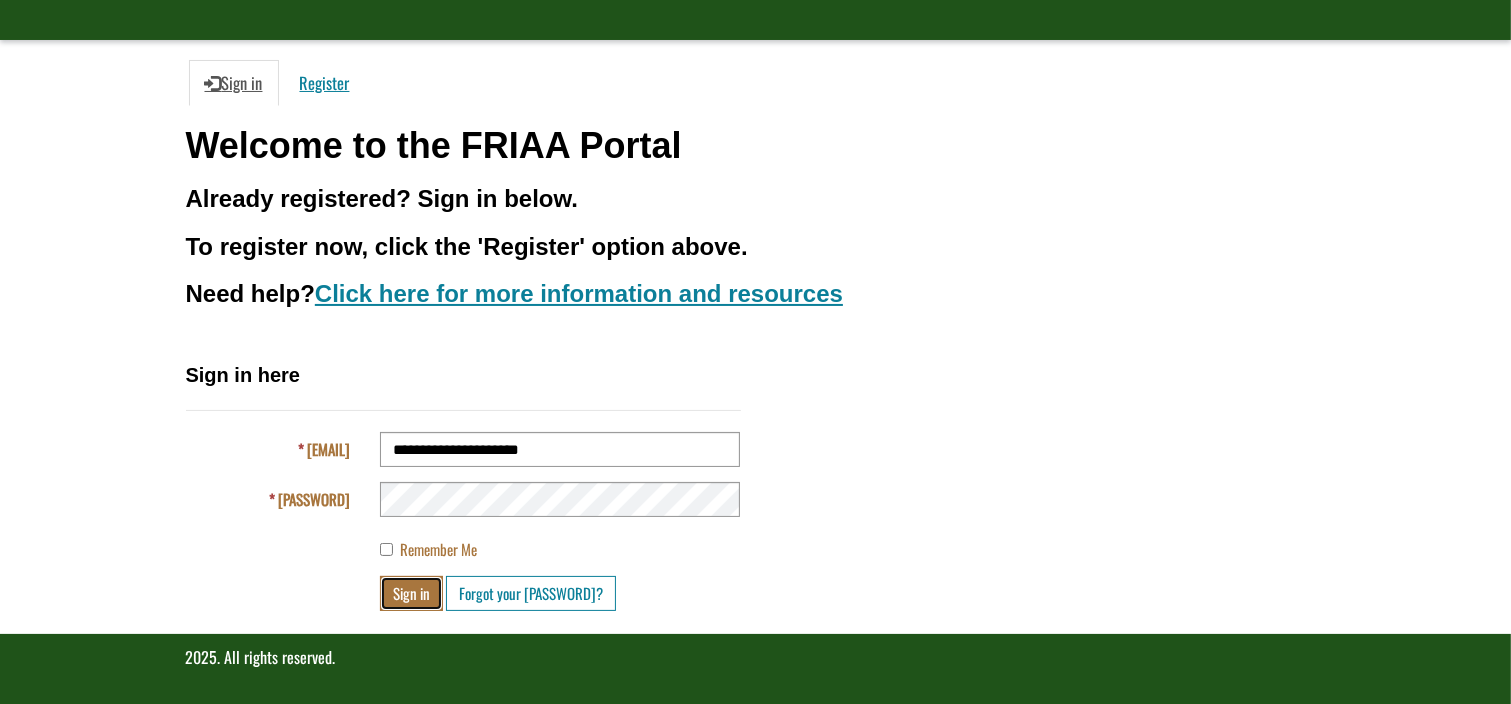 click on "Sign in" at bounding box center (411, 593) 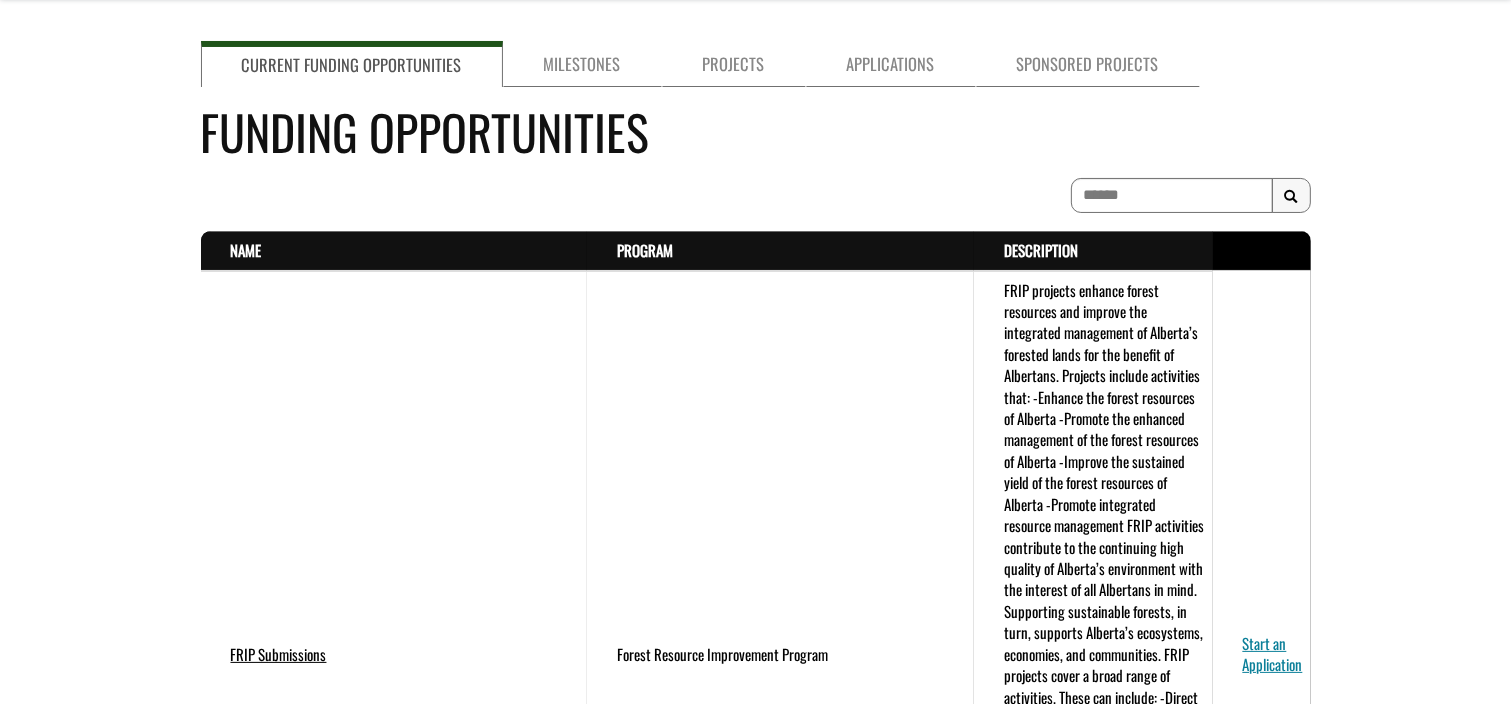 scroll, scrollTop: 0, scrollLeft: 0, axis: both 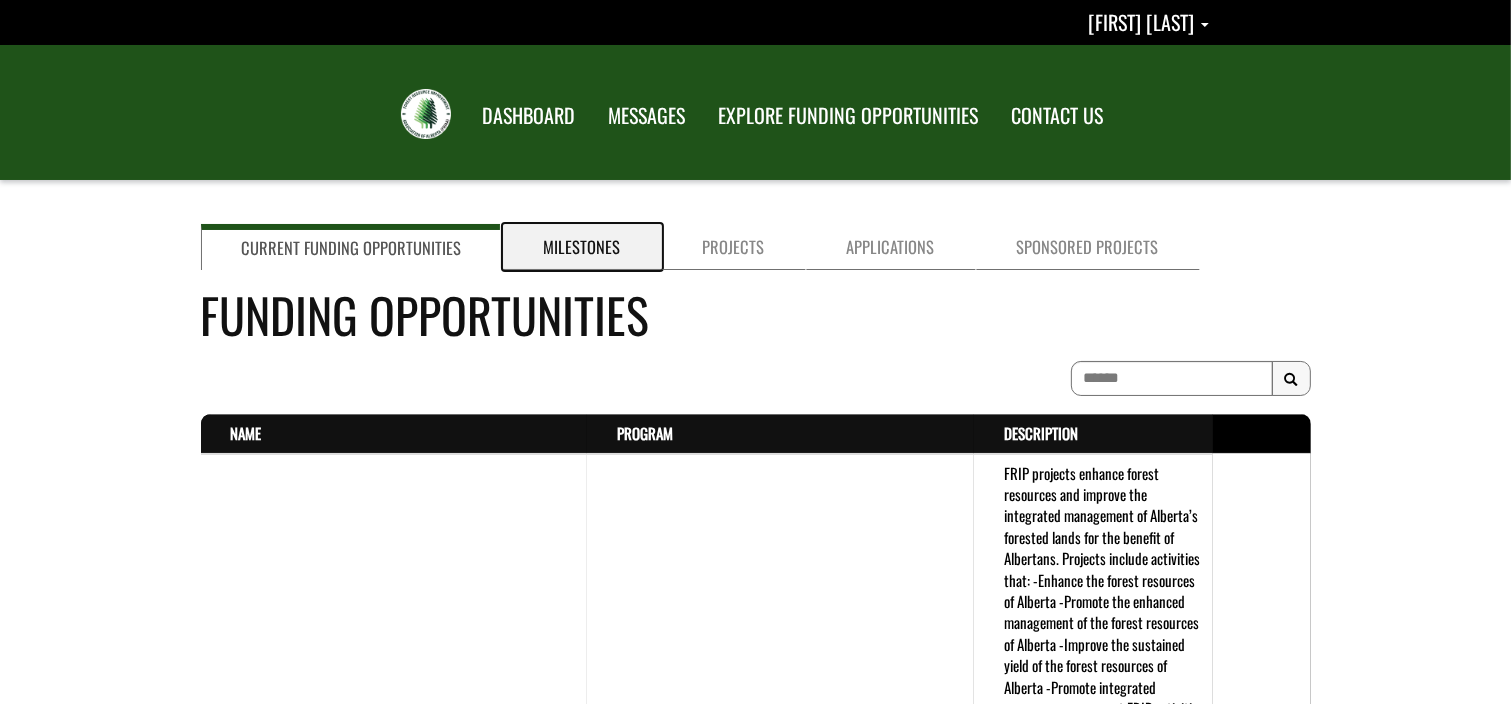 click on "Milestones" at bounding box center (582, 247) 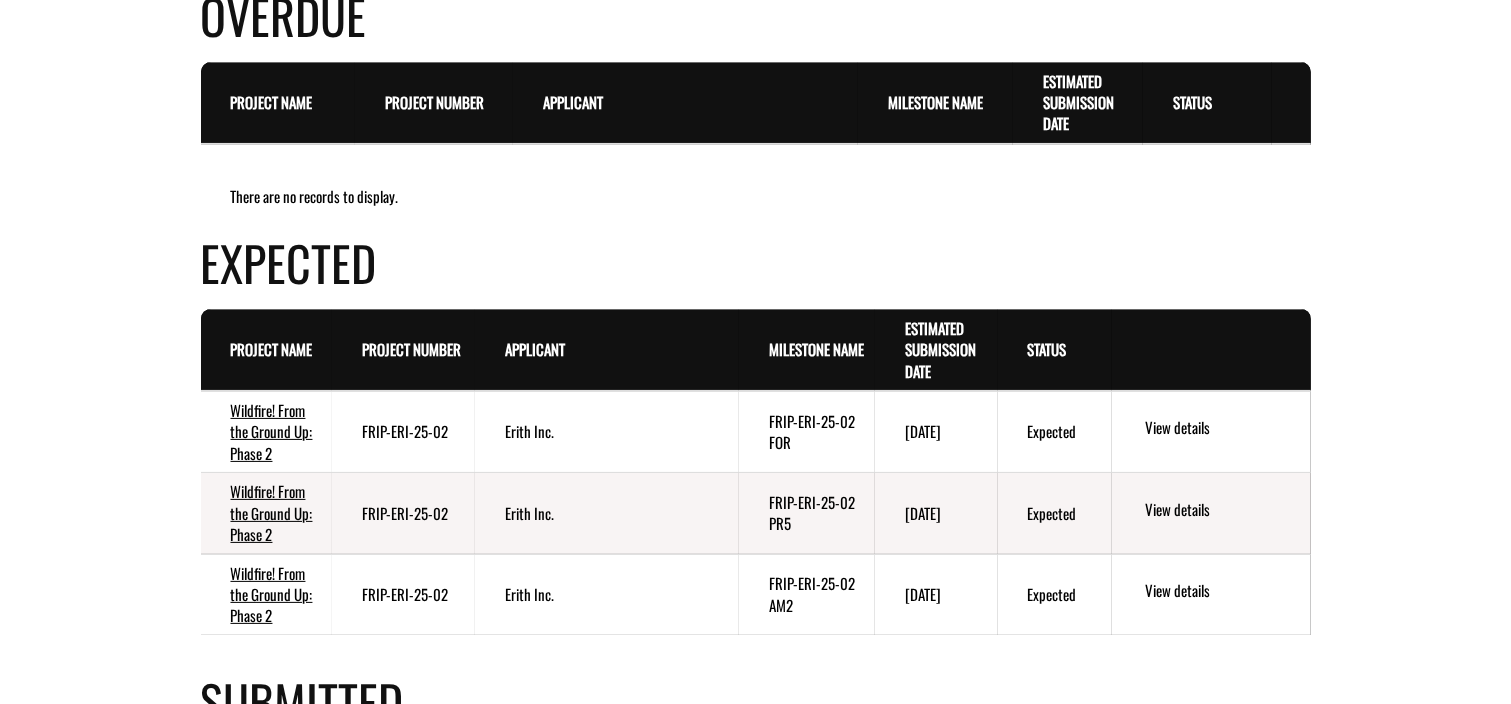 scroll, scrollTop: 300, scrollLeft: 0, axis: vertical 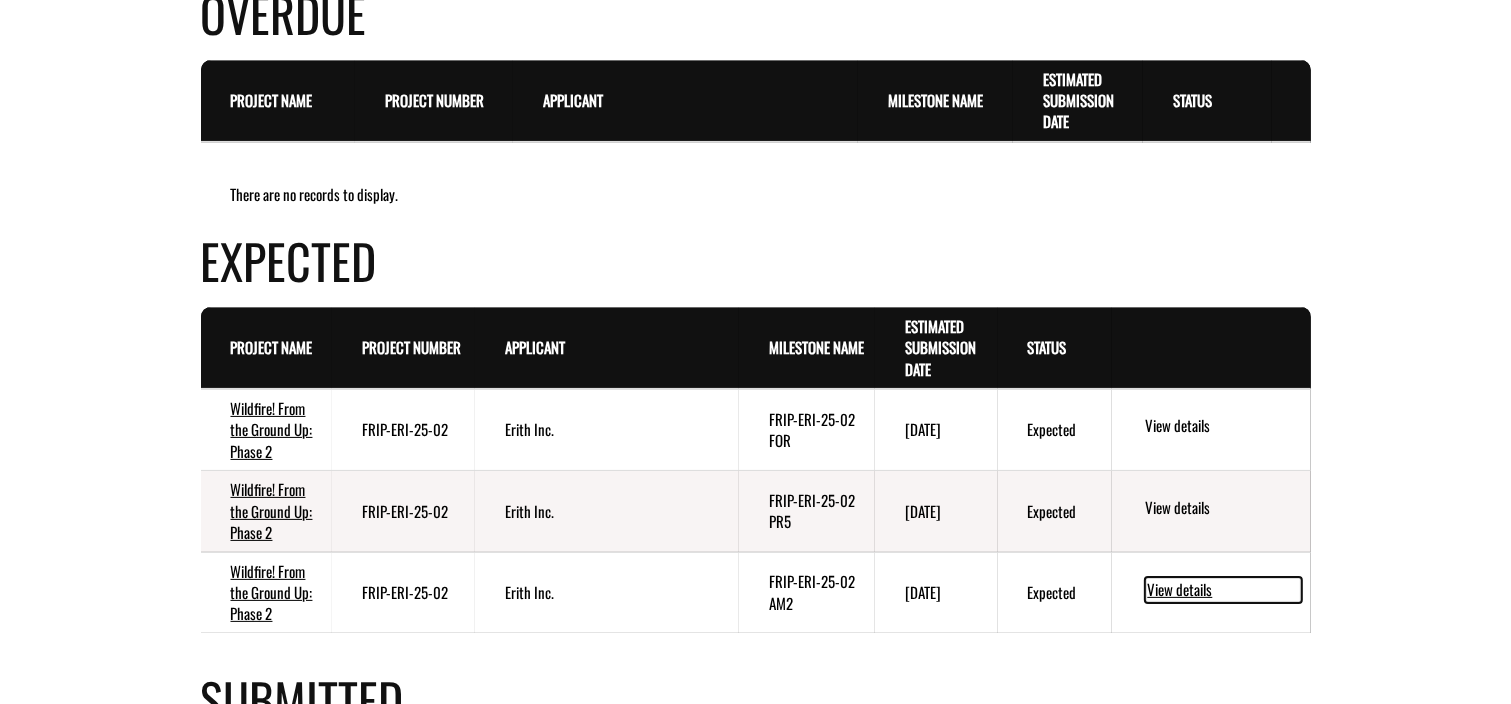 click on "View details" at bounding box center (1223, 590) 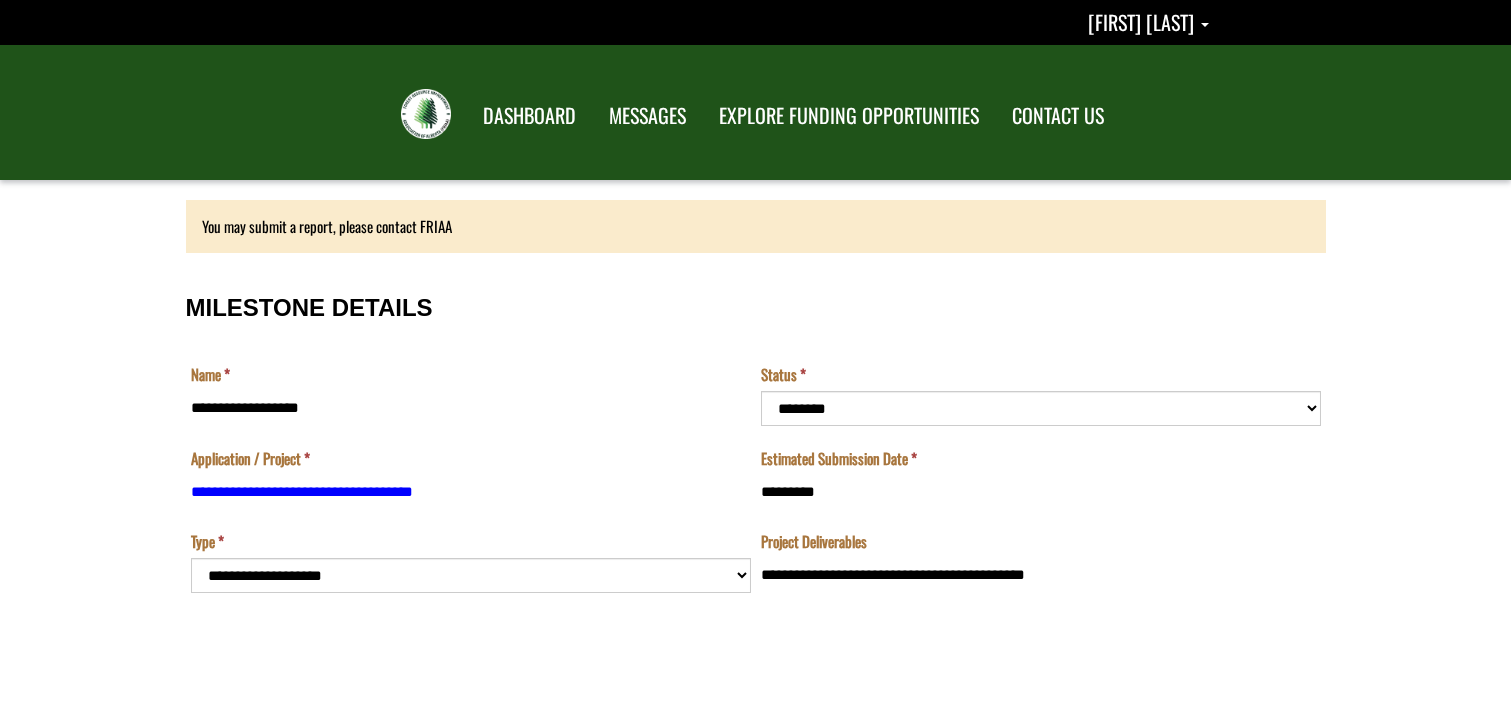 scroll, scrollTop: 0, scrollLeft: 0, axis: both 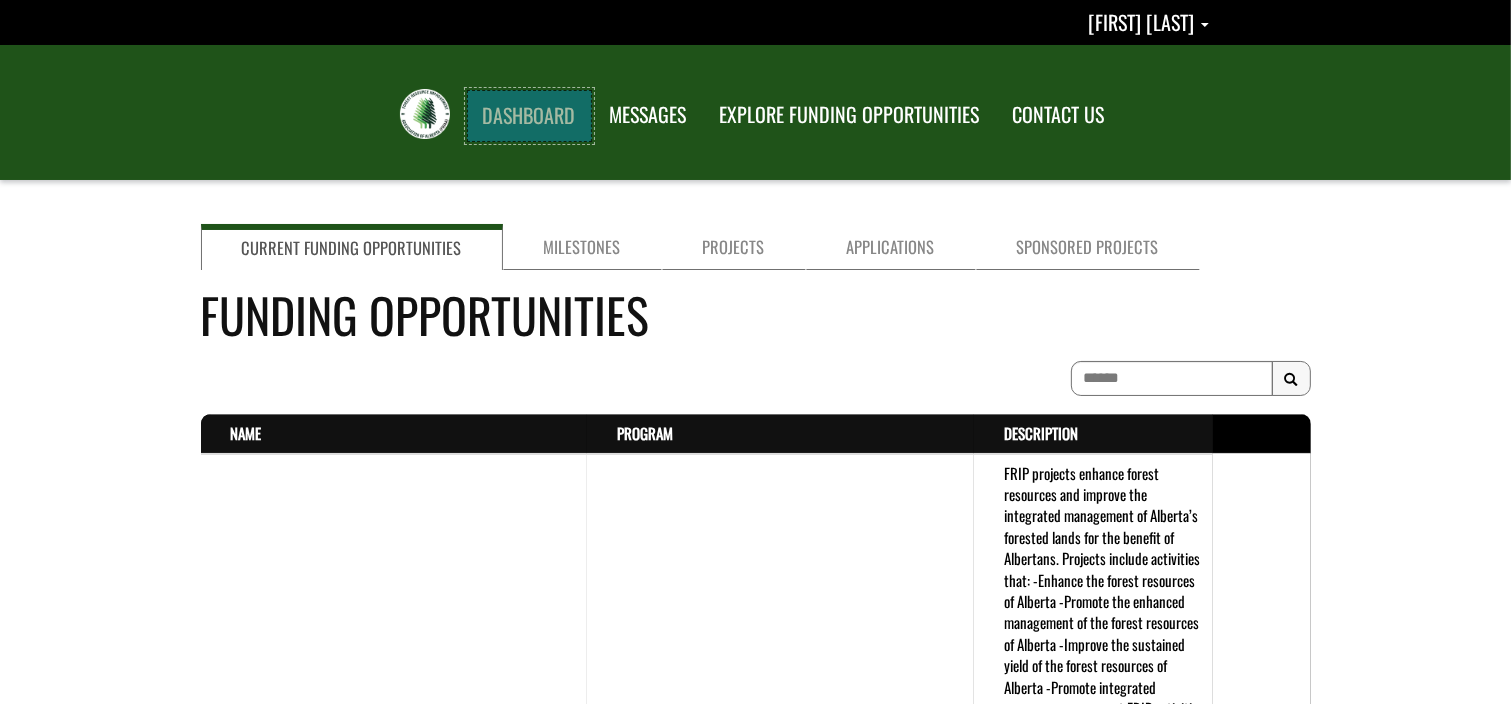 click on "DASHBOARD" at bounding box center [529, 116] 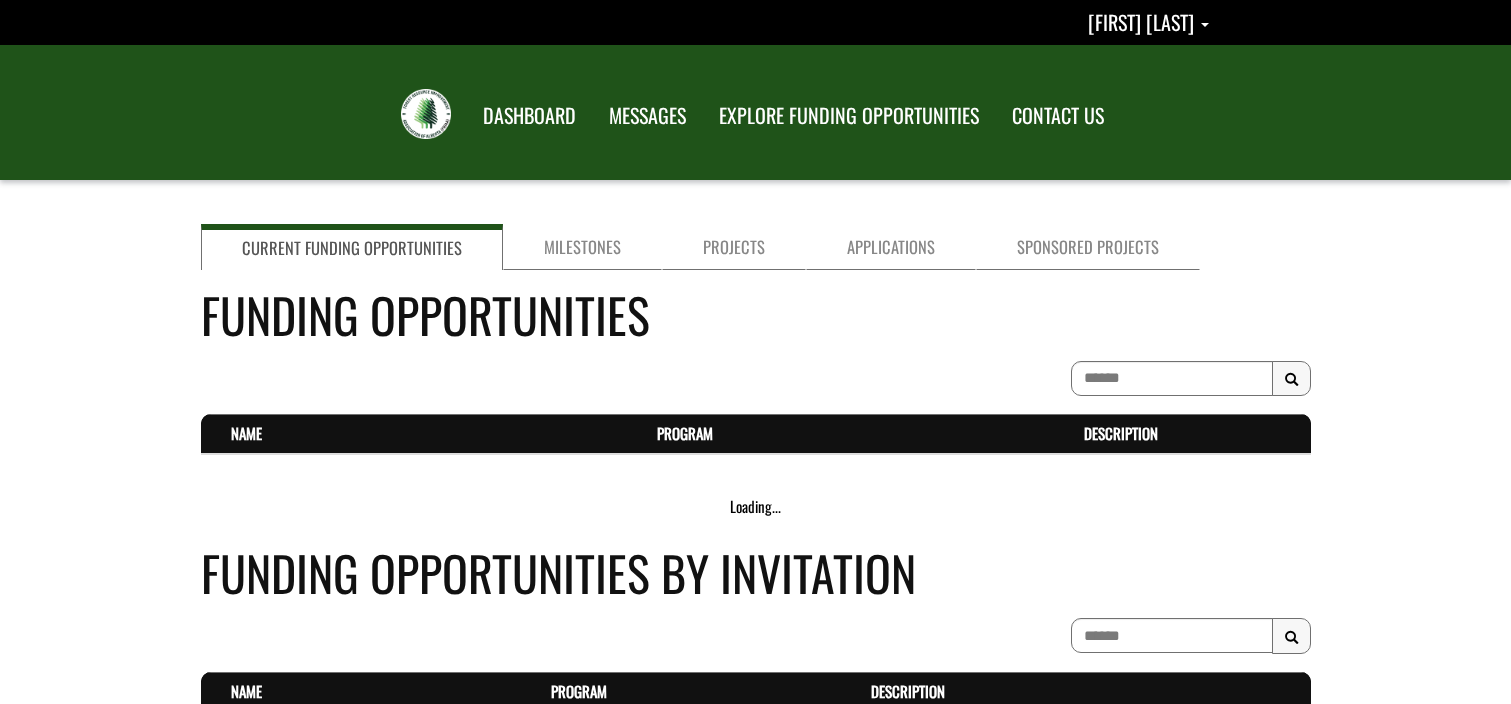 scroll, scrollTop: 0, scrollLeft: 0, axis: both 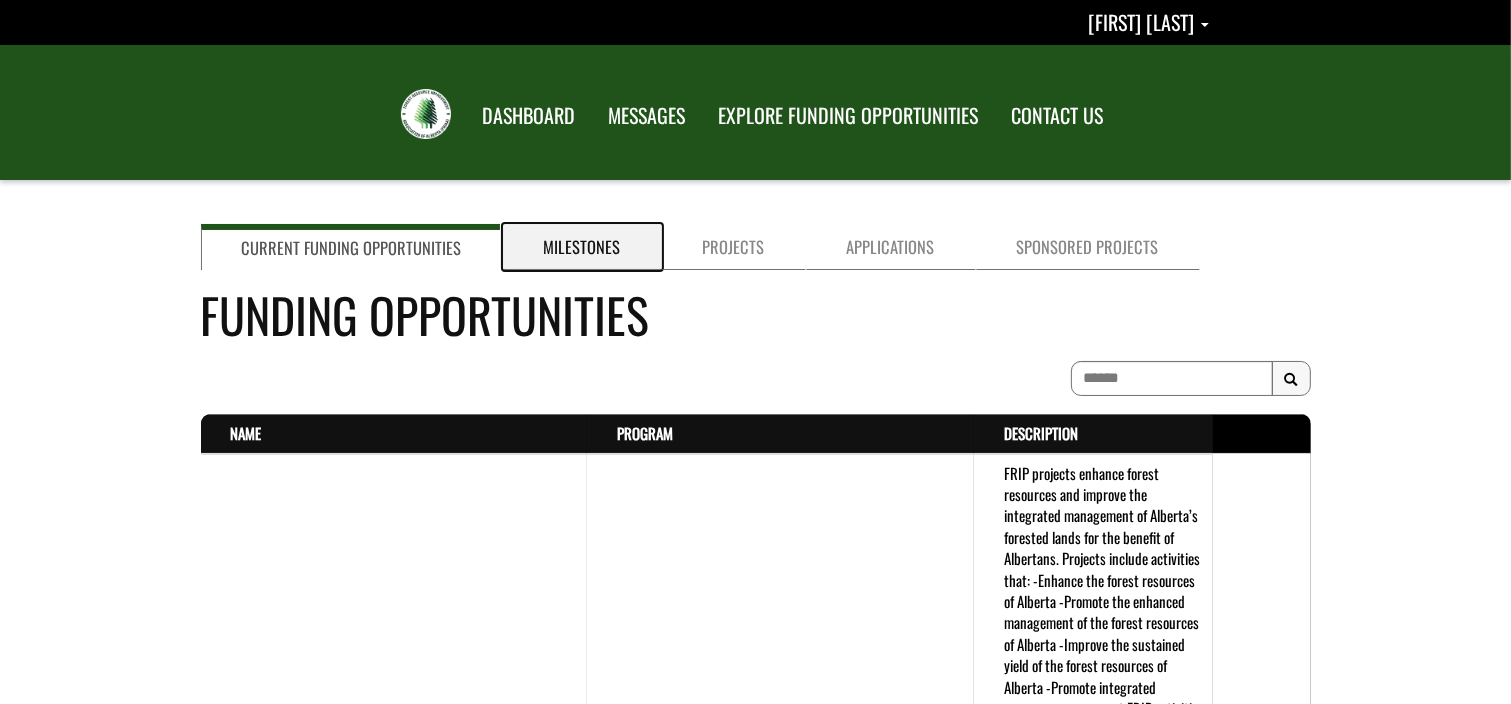 click on "Milestones" at bounding box center (582, 247) 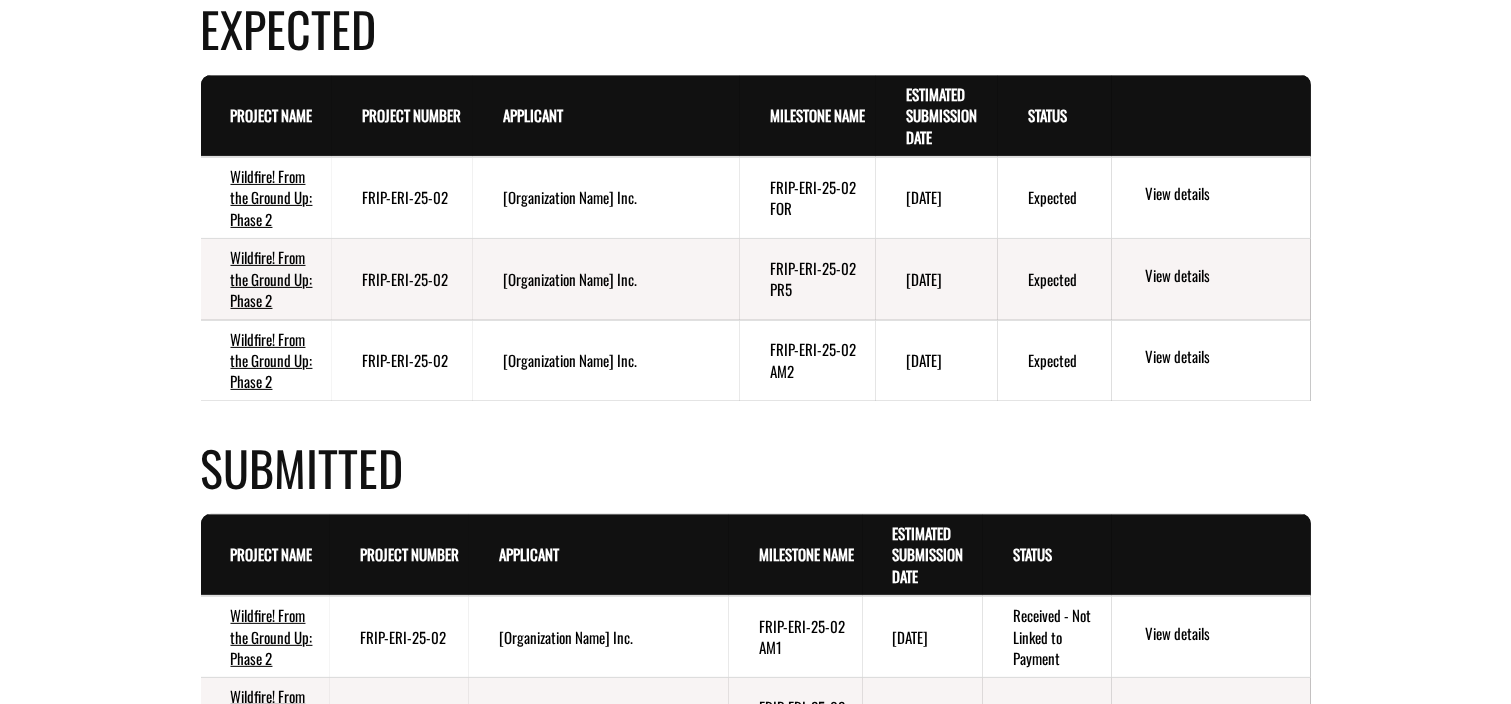 scroll, scrollTop: 600, scrollLeft: 0, axis: vertical 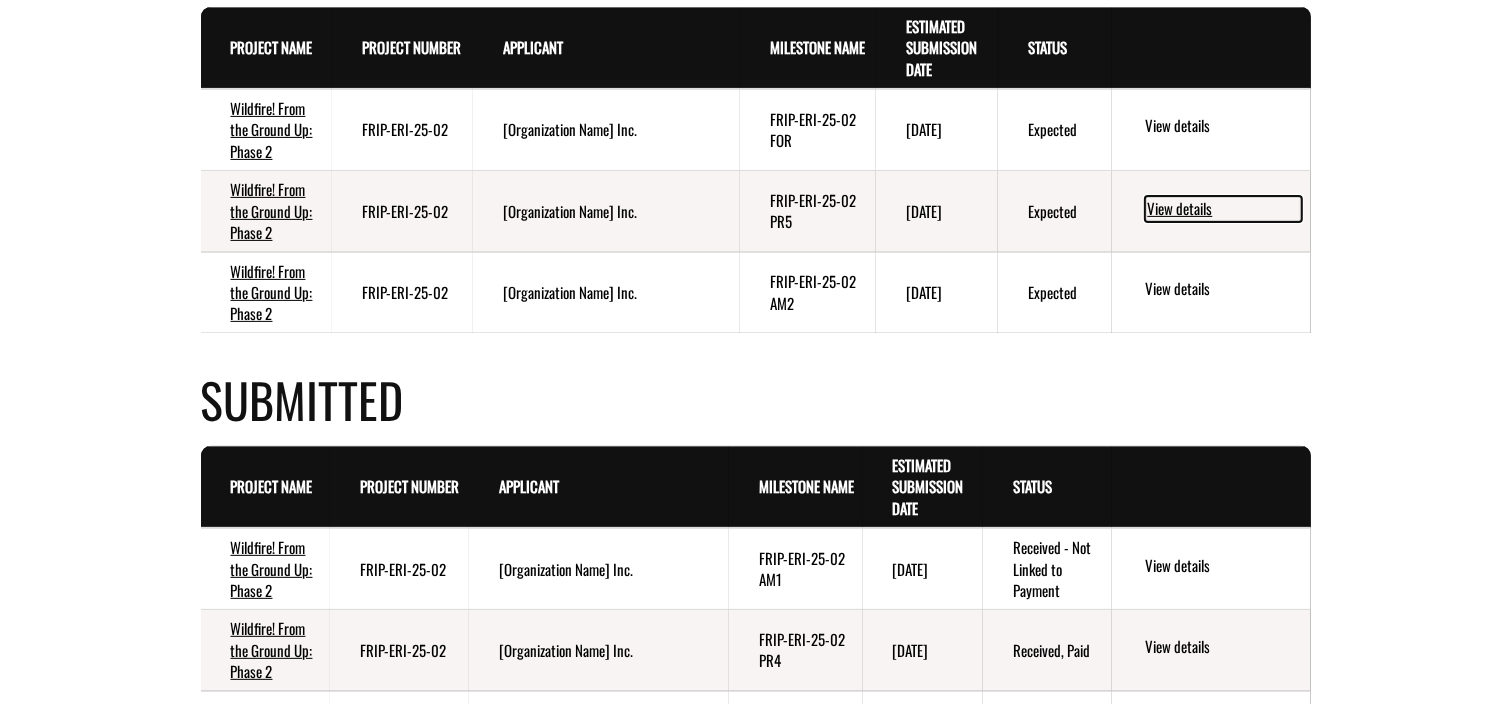click on "View details" at bounding box center (1223, 209) 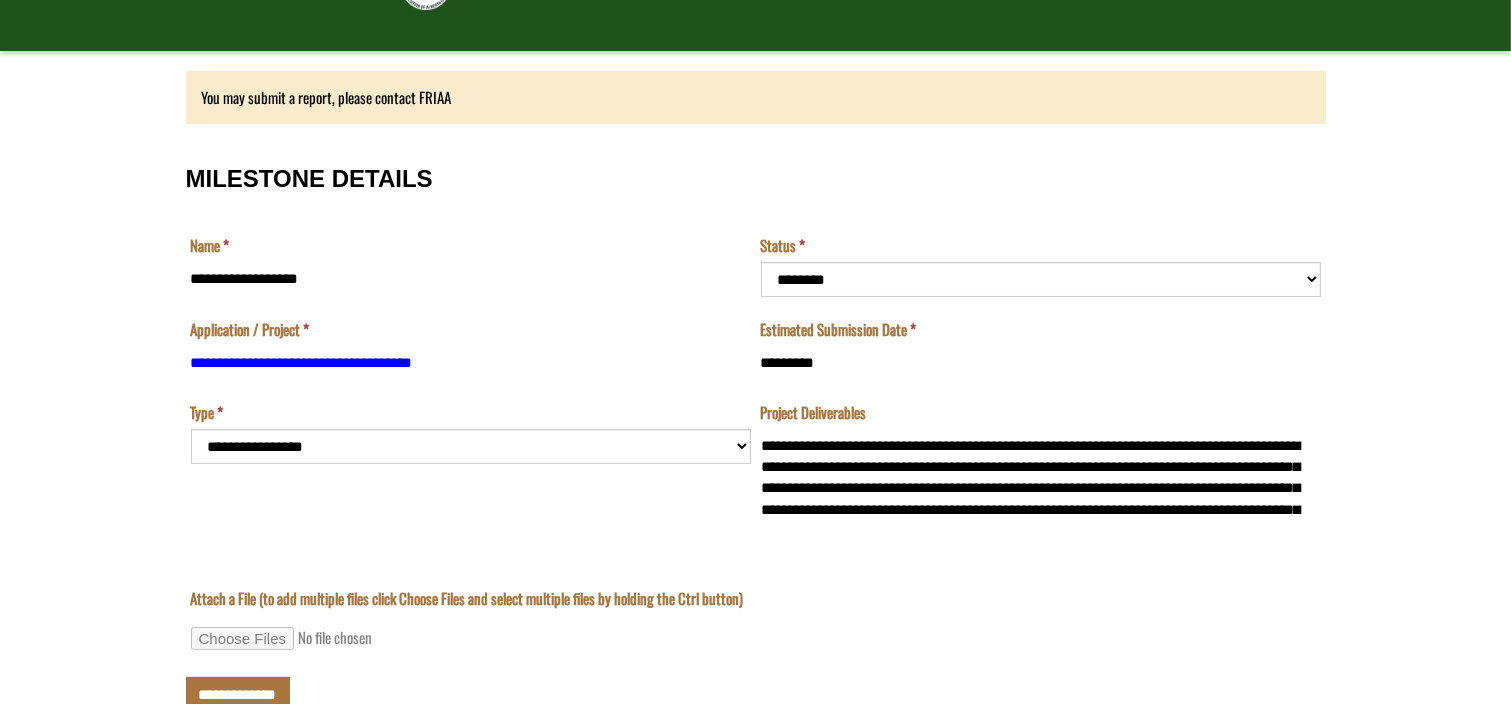 scroll, scrollTop: 0, scrollLeft: 0, axis: both 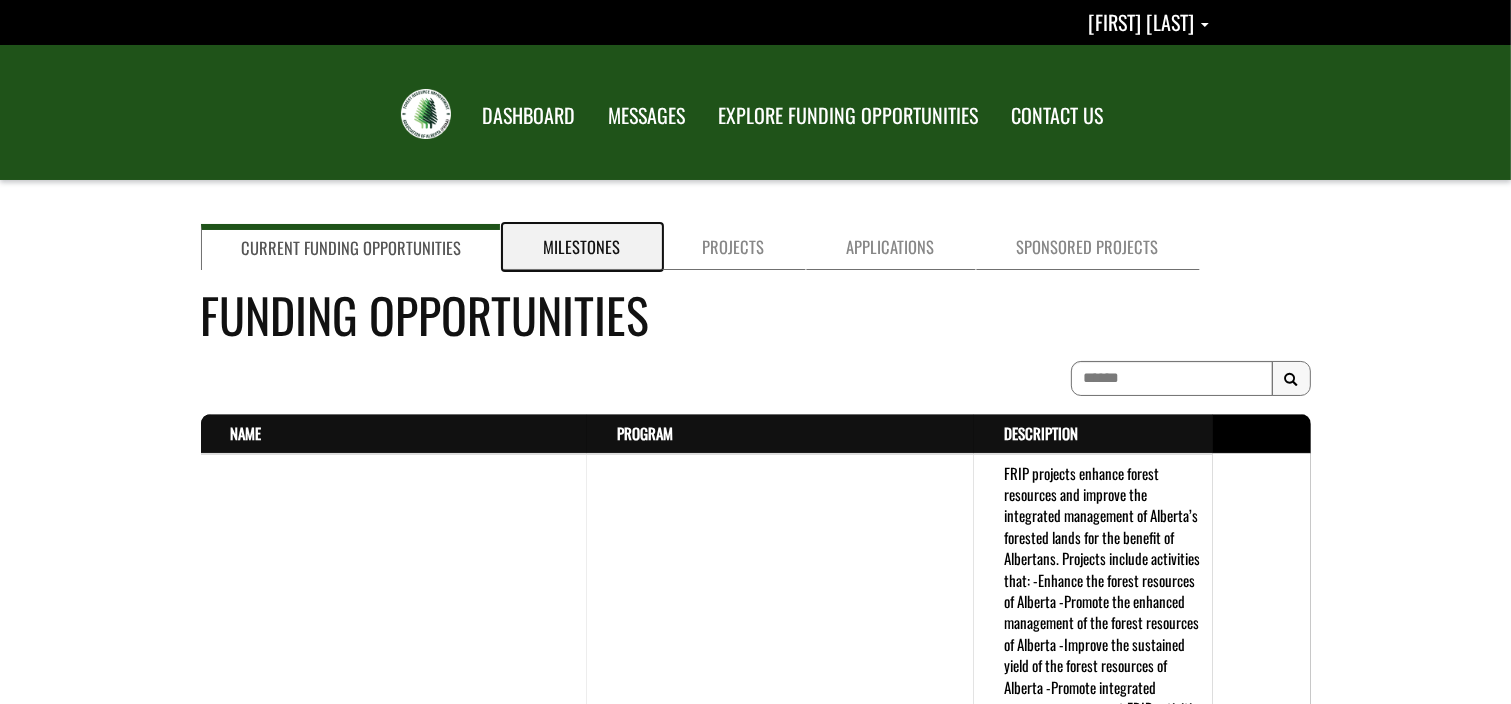 click on "Milestones" at bounding box center [582, 247] 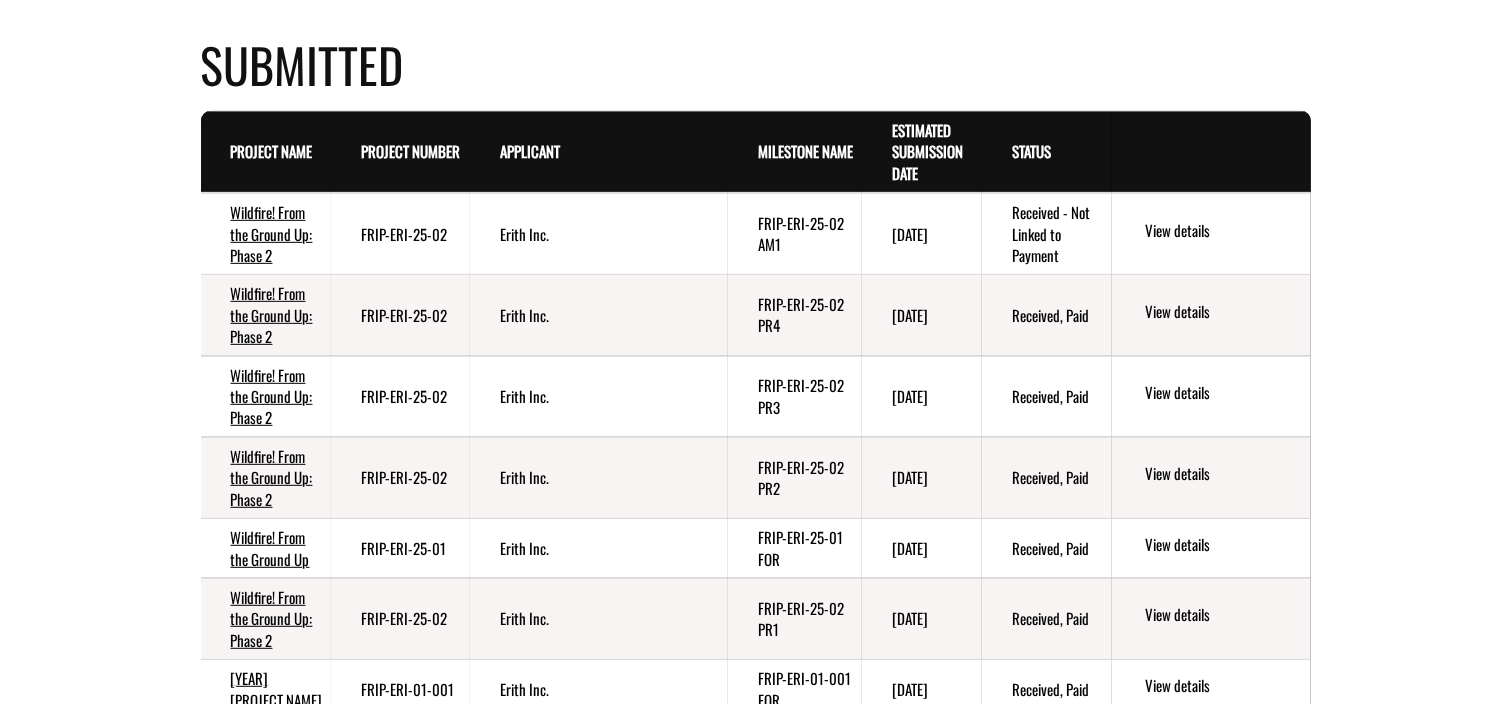 scroll, scrollTop: 900, scrollLeft: 0, axis: vertical 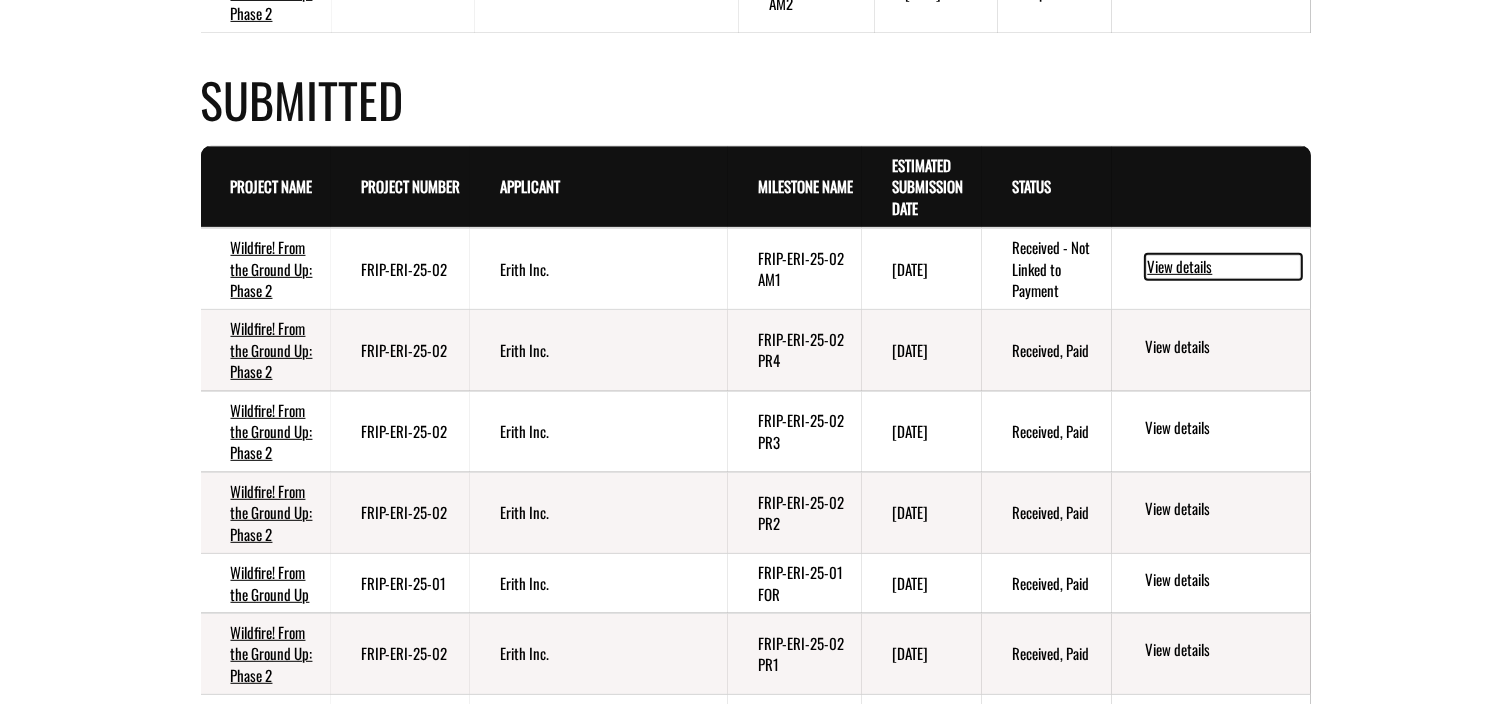 click on "View details" at bounding box center (1223, 267) 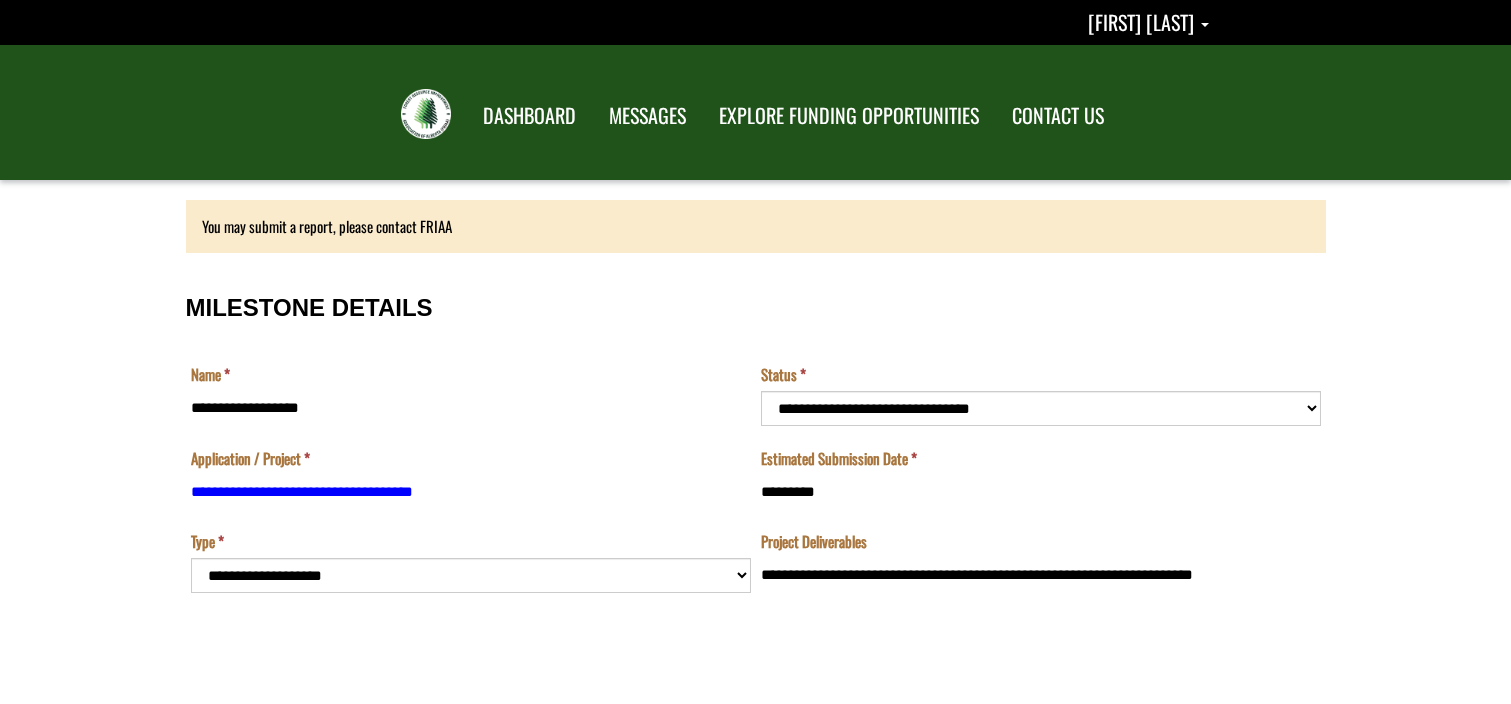 scroll, scrollTop: 0, scrollLeft: 0, axis: both 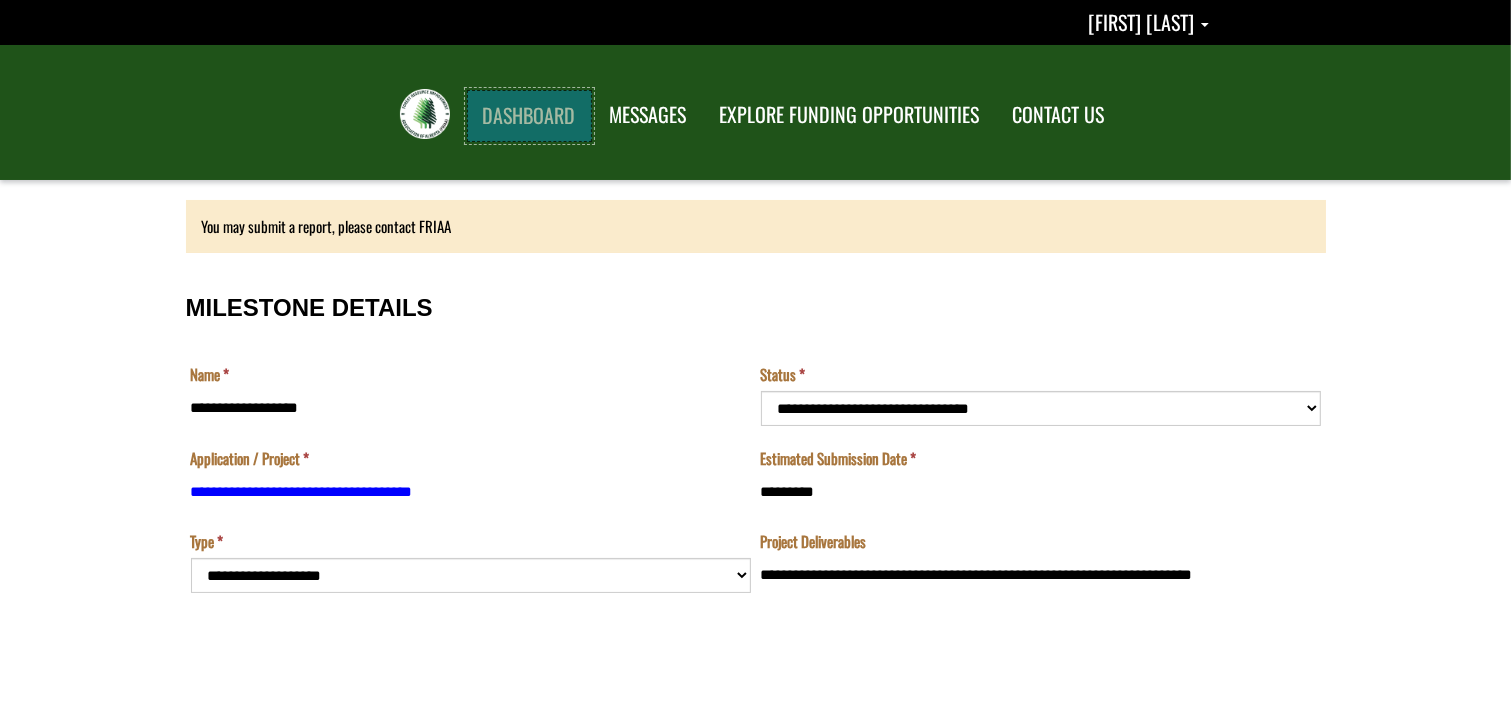 click on "DASHBOARD" at bounding box center (529, 116) 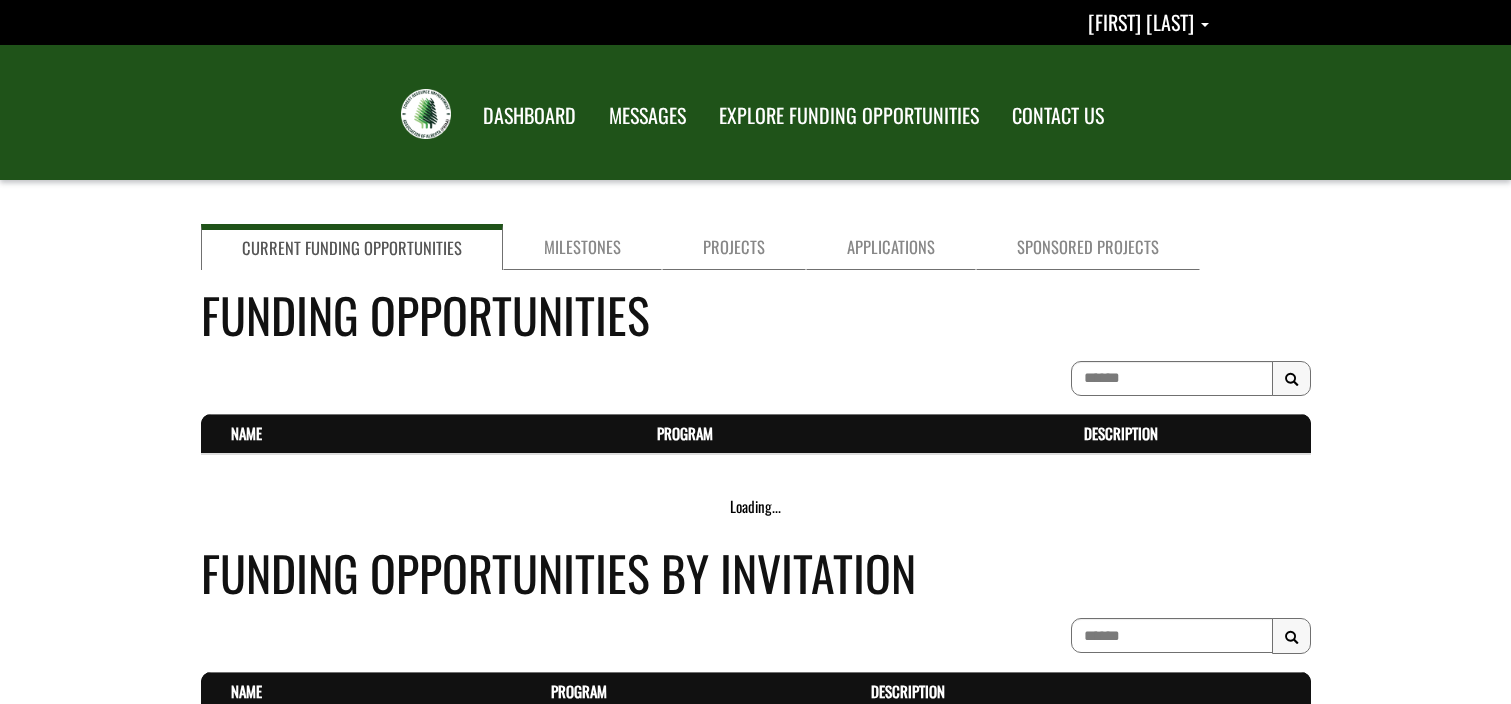 scroll, scrollTop: 0, scrollLeft: 0, axis: both 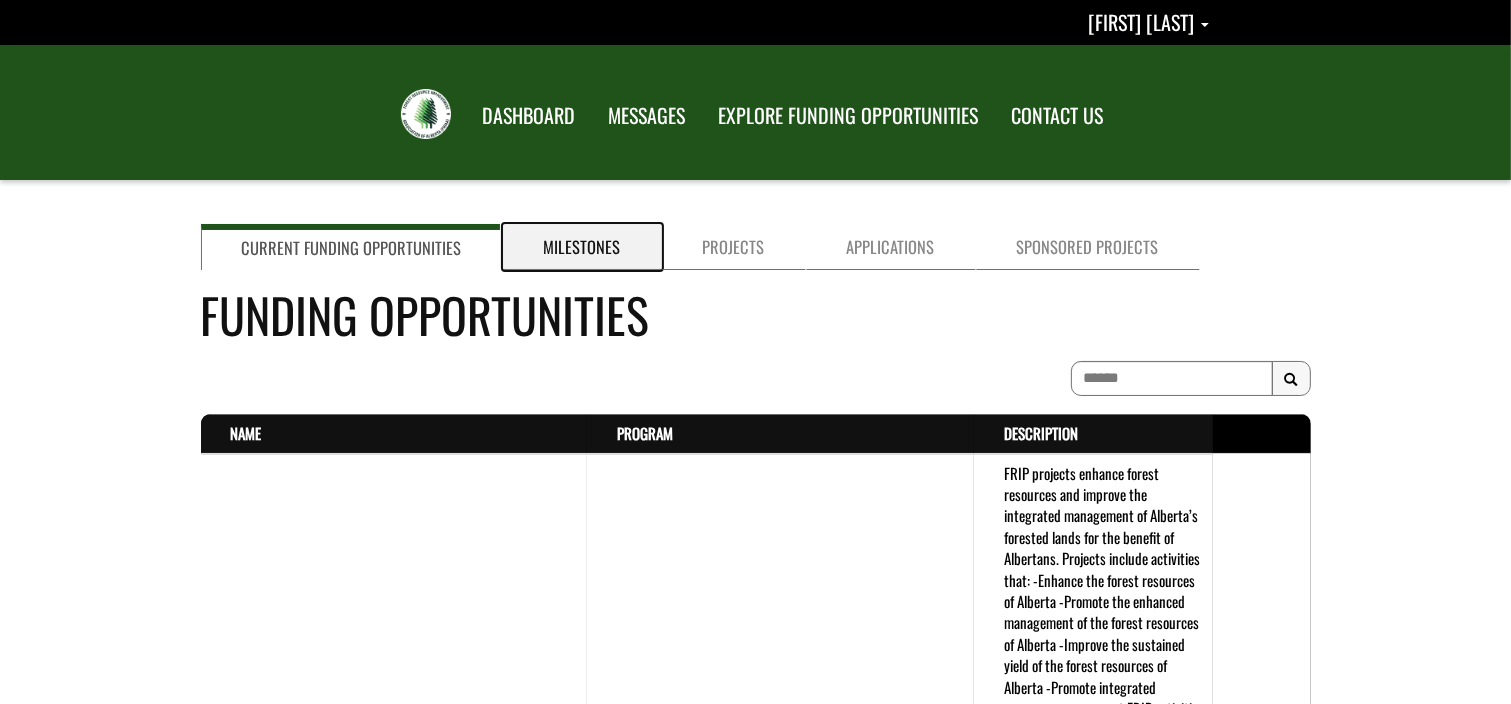 click on "Milestones" at bounding box center (582, 247) 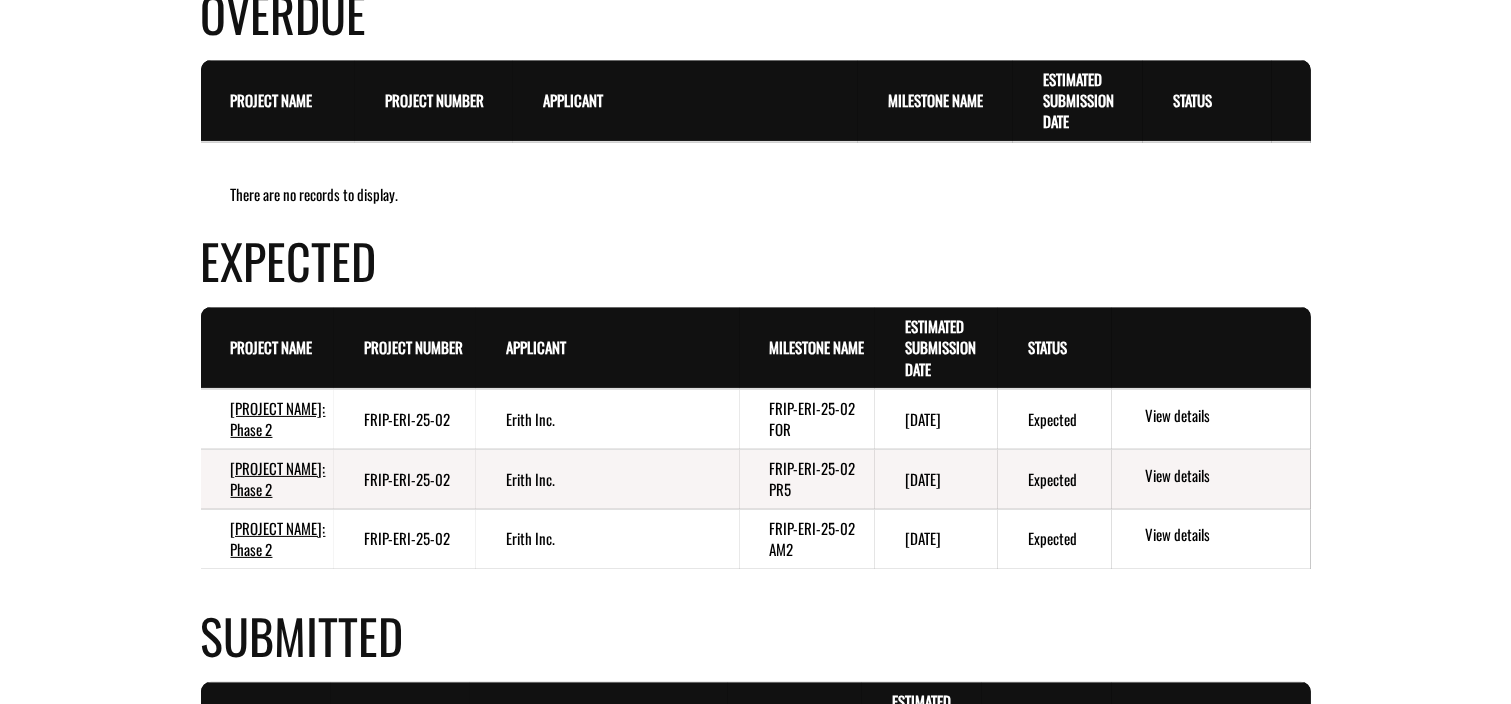 scroll, scrollTop: 0, scrollLeft: 0, axis: both 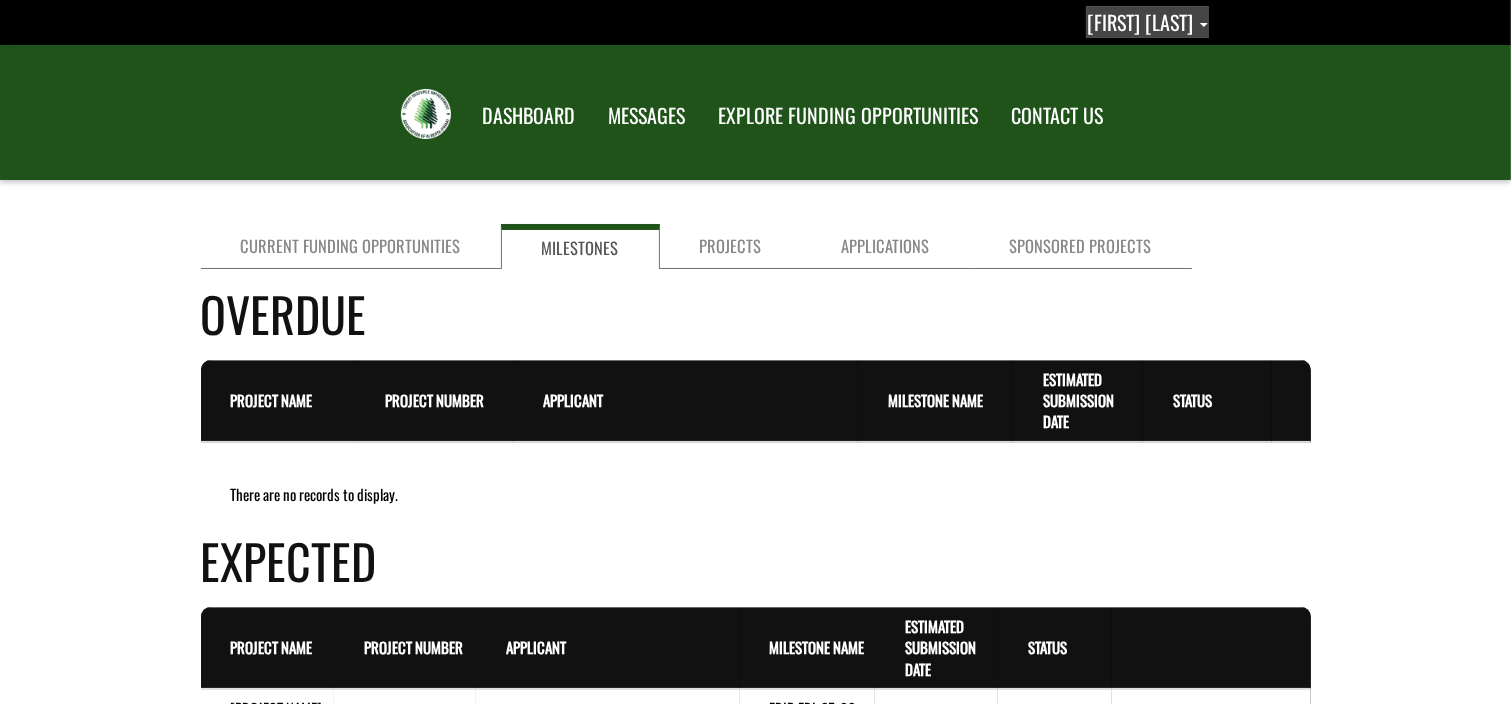 click on "[FIRST] [LAST]" at bounding box center (1147, 22) 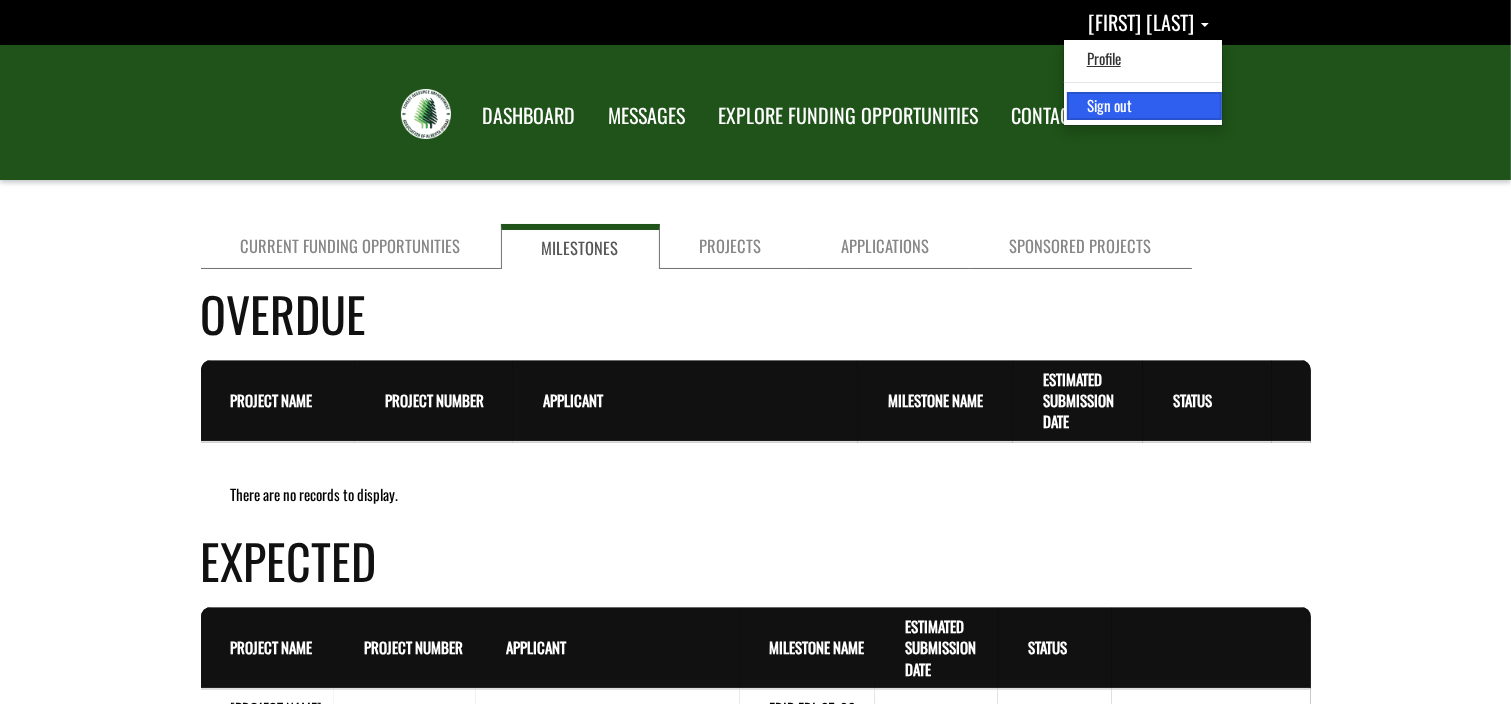 click on "Sign out" at bounding box center (1144, 105) 